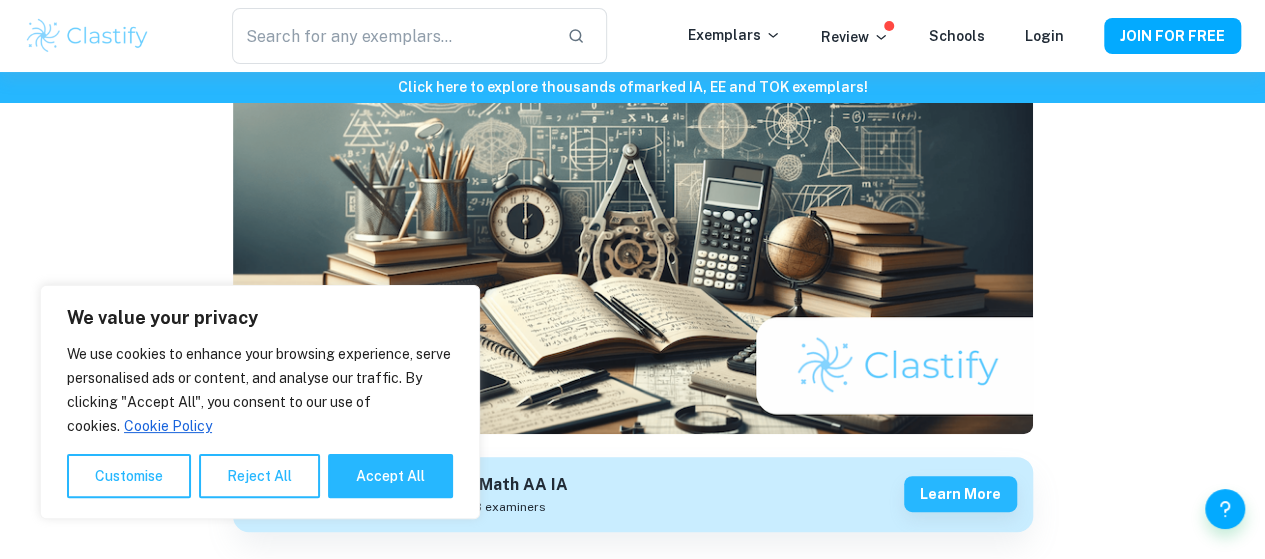 scroll, scrollTop: 254, scrollLeft: 0, axis: vertical 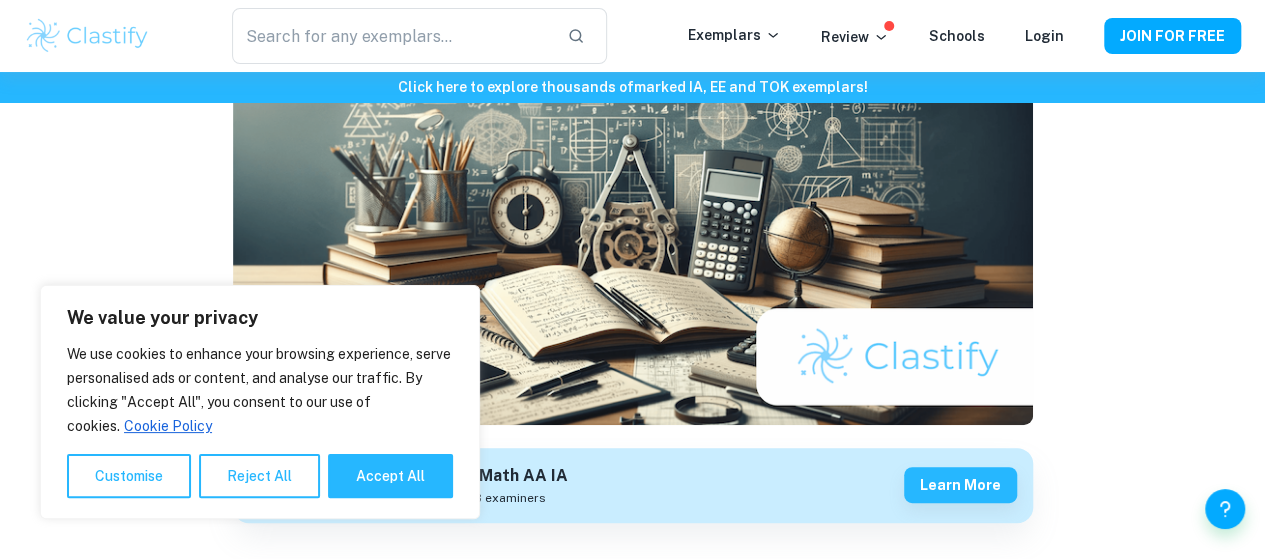 click on "We value your privacy We use cookies to enhance your browsing experience, serve personalised ads or content, and analyse our traffic. By clicking "Accept All", you consent to our use of cookies.   Cookie Policy Customise   Reject All   Accept All" at bounding box center [260, 402] 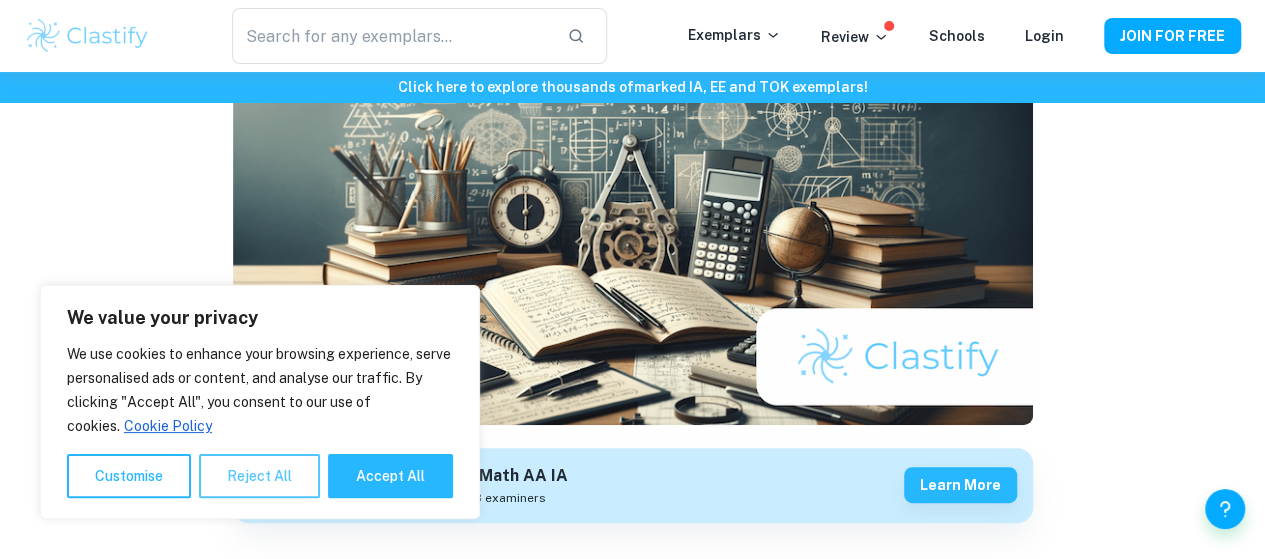 click on "Reject All" at bounding box center [259, 476] 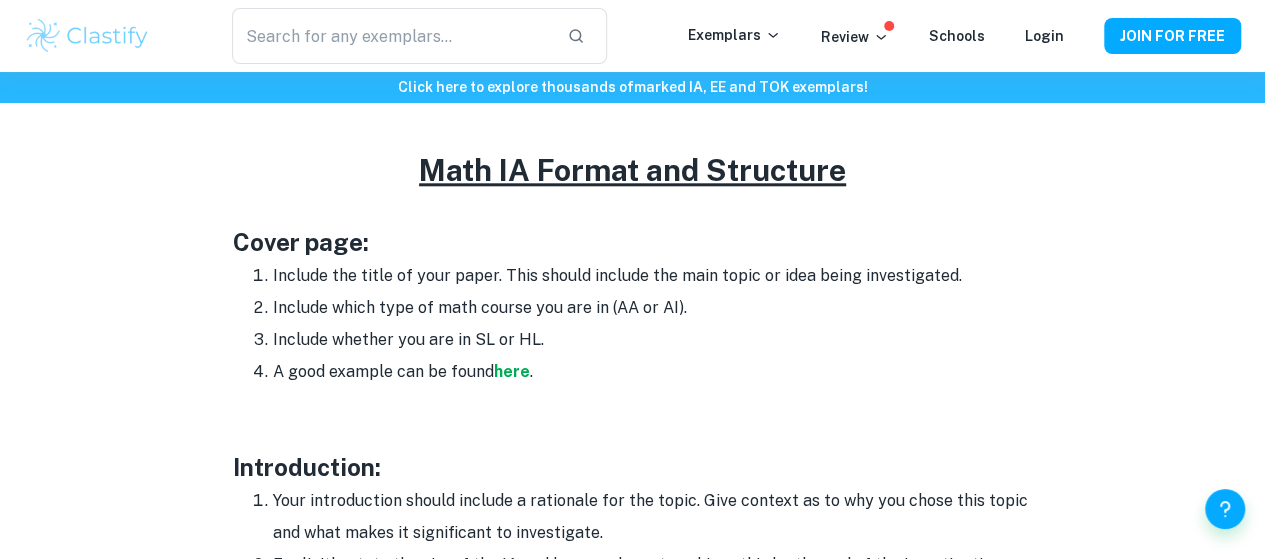 scroll, scrollTop: 982, scrollLeft: 0, axis: vertical 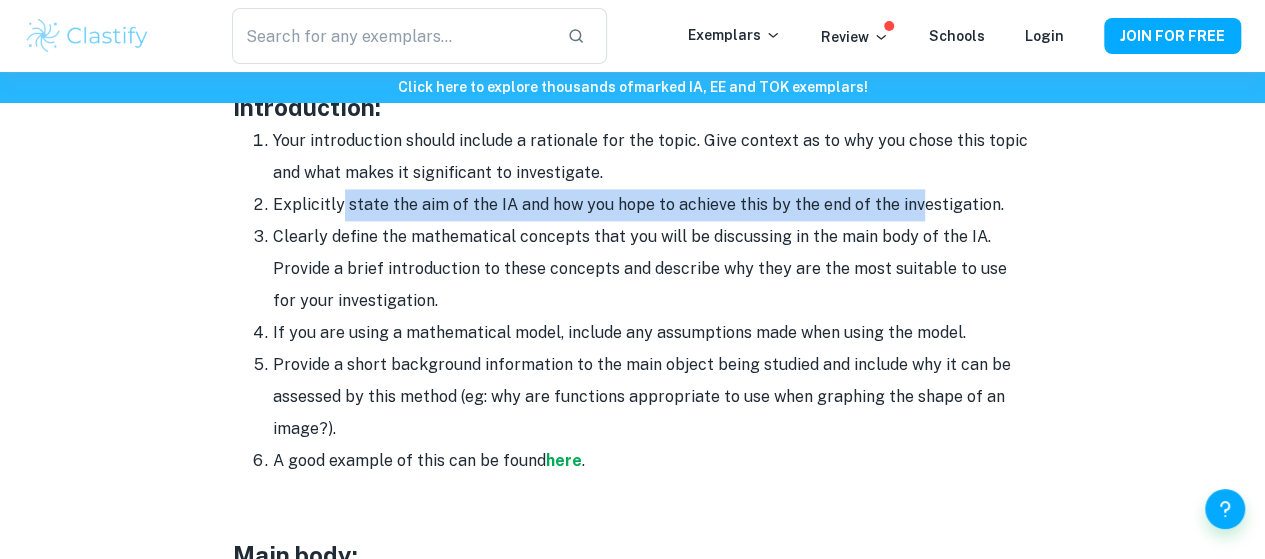 drag, startPoint x: 338, startPoint y: 198, endPoint x: 909, endPoint y: 206, distance: 571.056 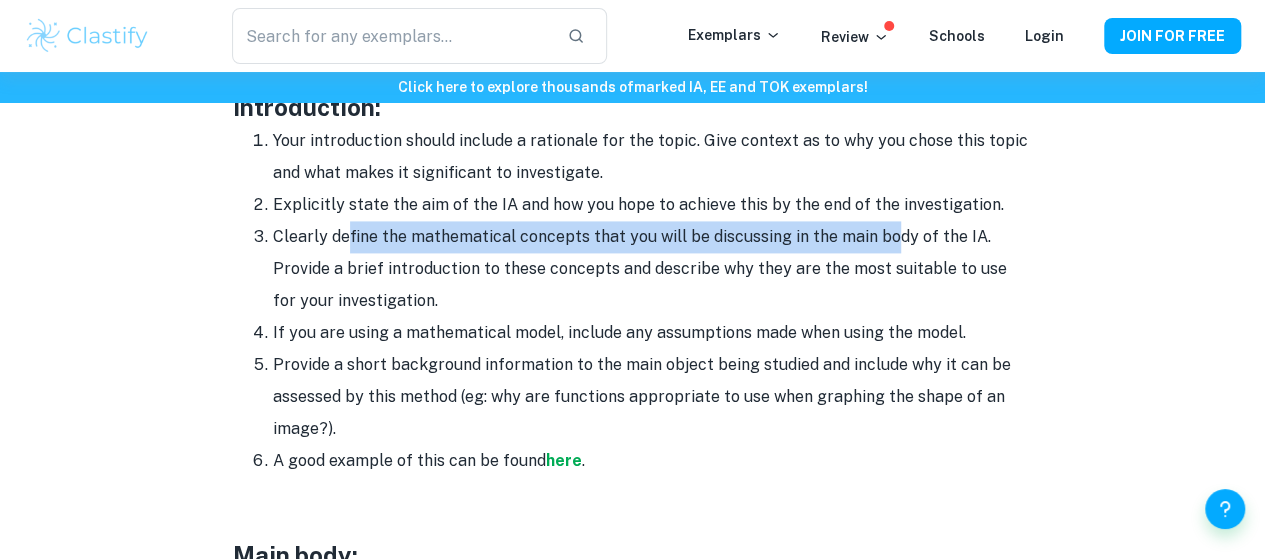drag, startPoint x: 345, startPoint y: 237, endPoint x: 892, endPoint y: 232, distance: 547.0228 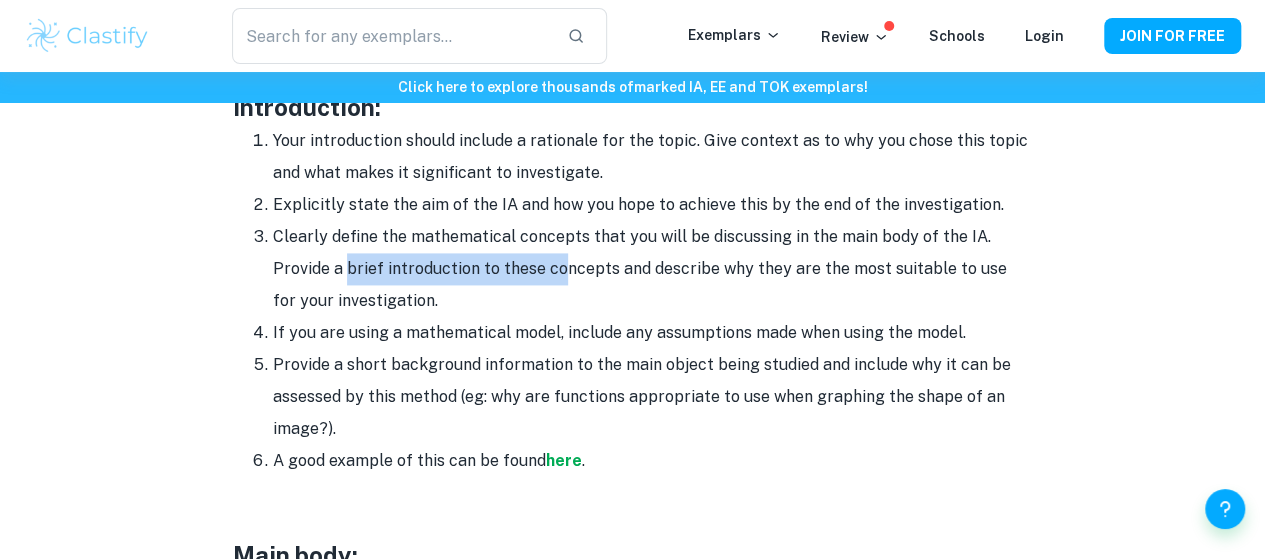 drag, startPoint x: 344, startPoint y: 272, endPoint x: 557, endPoint y: 275, distance: 213.02112 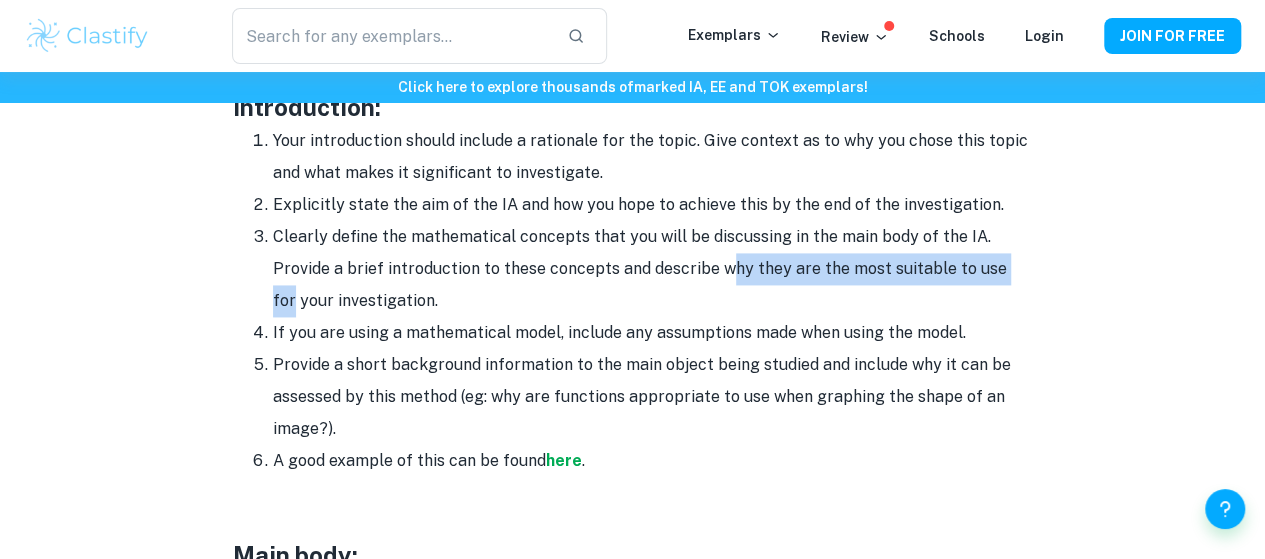 drag, startPoint x: 725, startPoint y: 285, endPoint x: 1061, endPoint y: 269, distance: 336.38074 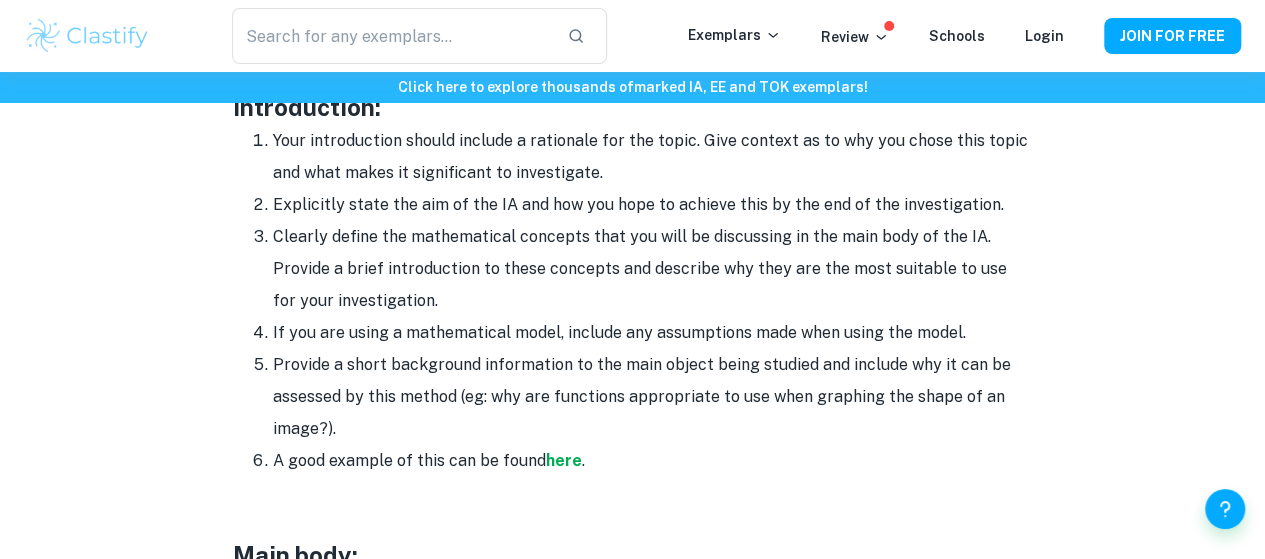 drag, startPoint x: 339, startPoint y: 333, endPoint x: 806, endPoint y: 315, distance: 467.34677 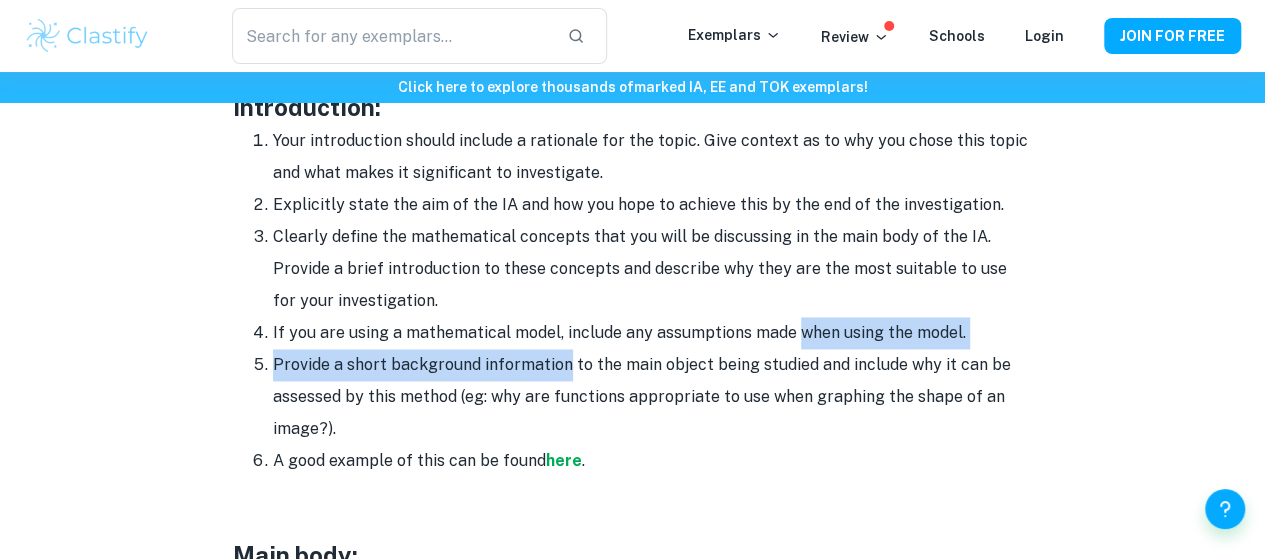drag, startPoint x: 508, startPoint y: 362, endPoint x: 811, endPoint y: 342, distance: 303.65936 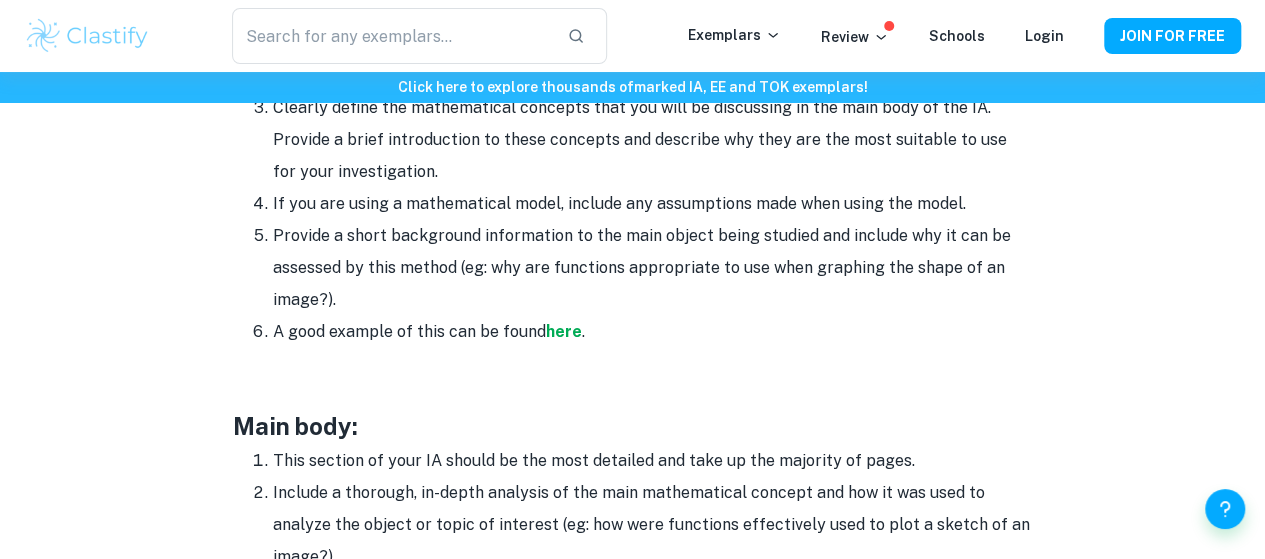 scroll, scrollTop: 1454, scrollLeft: 0, axis: vertical 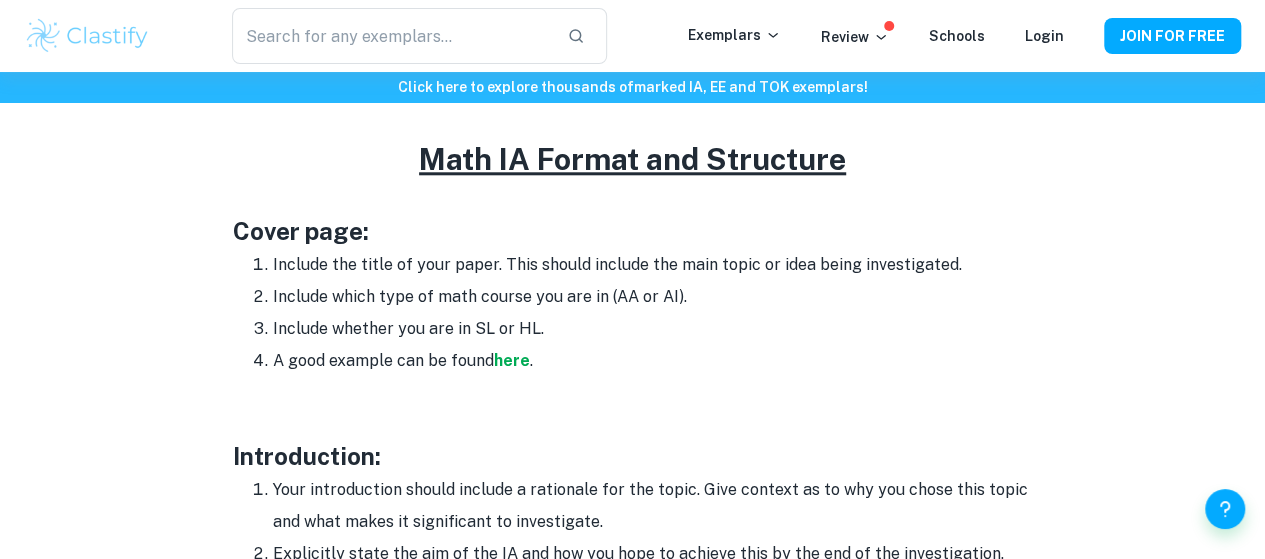 click on "A good example can be found  here ." at bounding box center (653, 361) 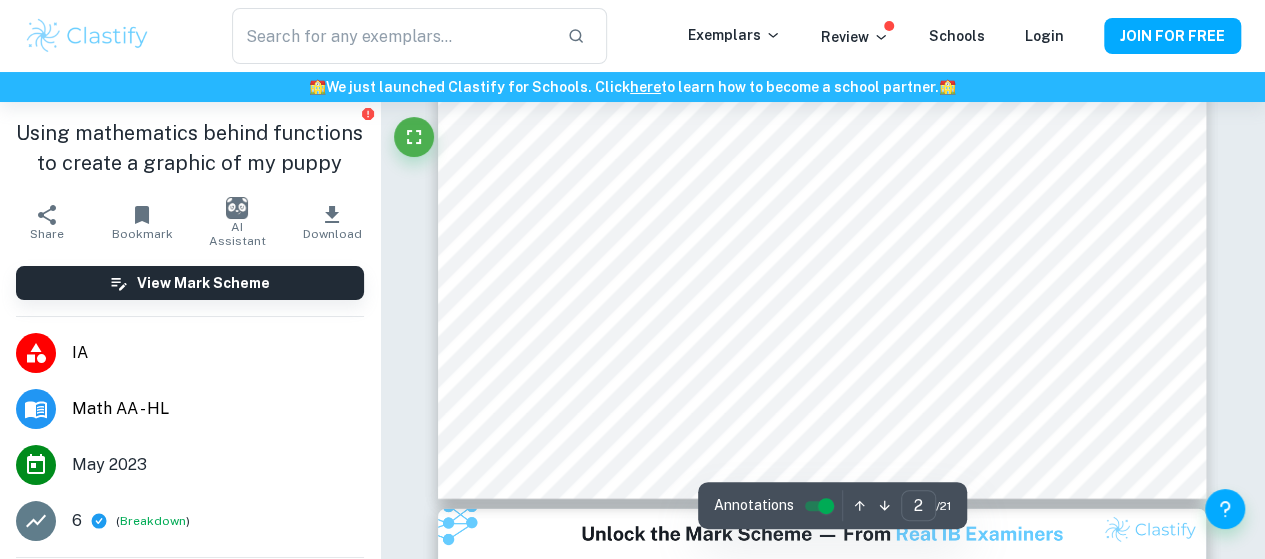 scroll, scrollTop: 2012, scrollLeft: 0, axis: vertical 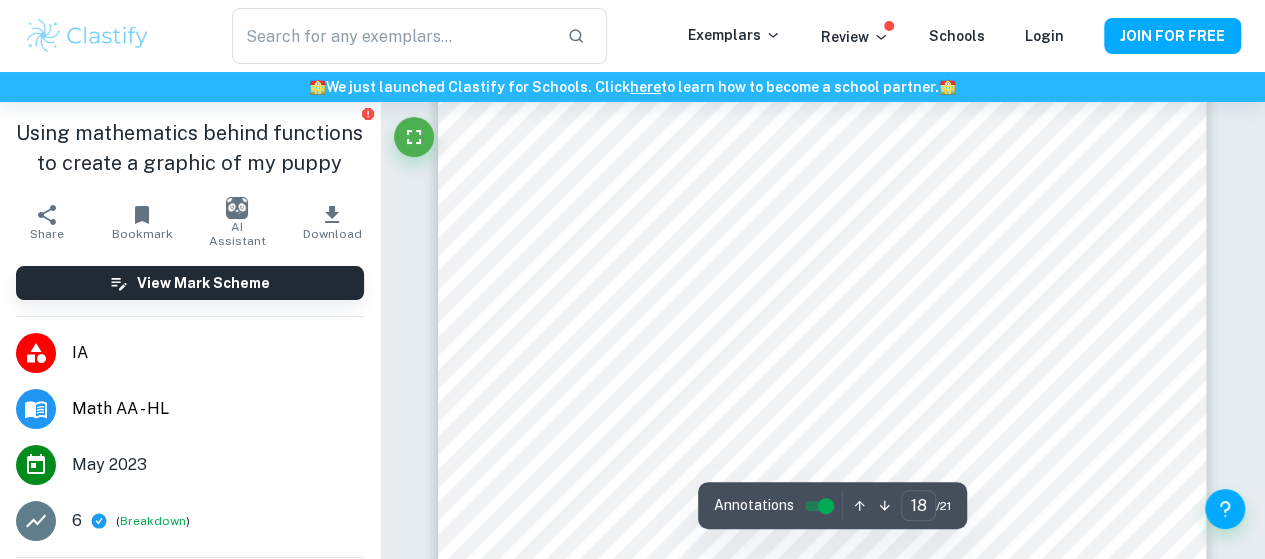 type on "21" 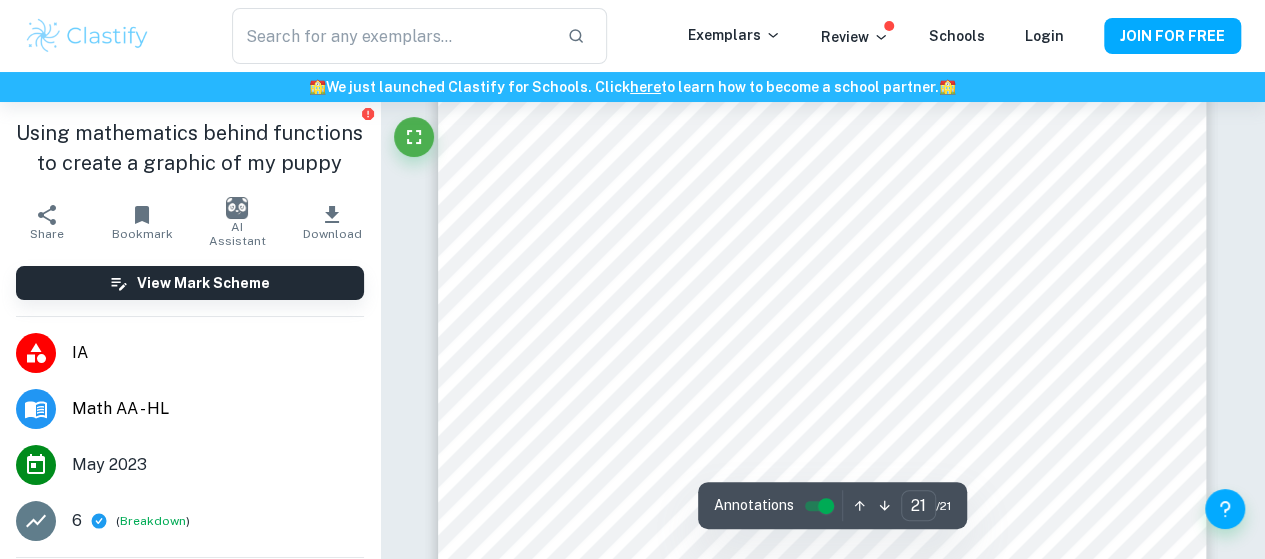 scroll, scrollTop: 22839, scrollLeft: 0, axis: vertical 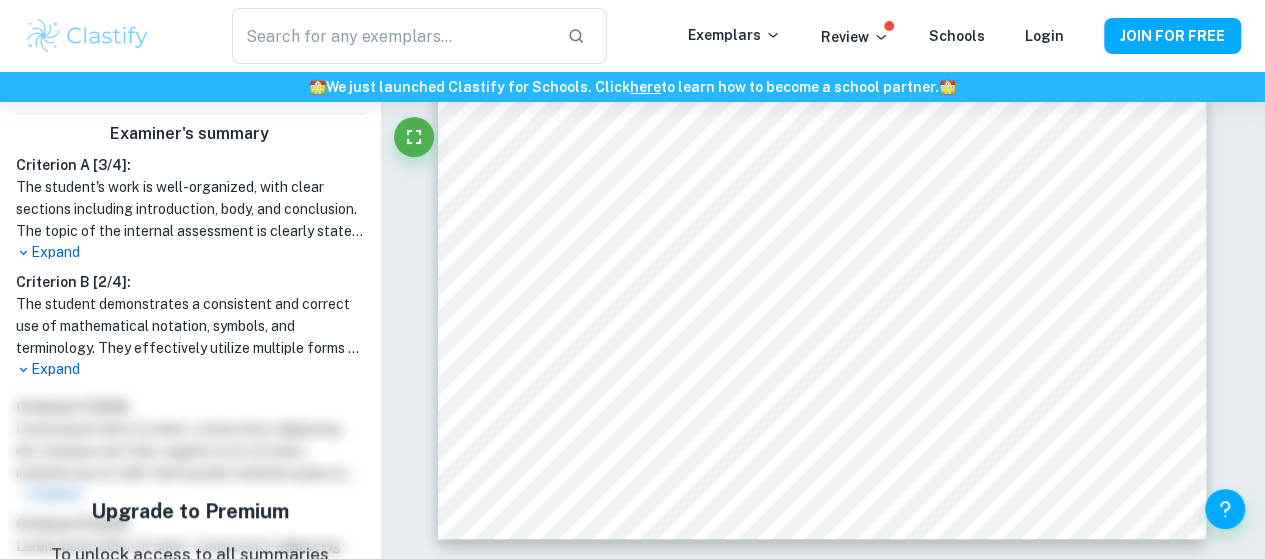 click on "Expand" at bounding box center [190, 369] 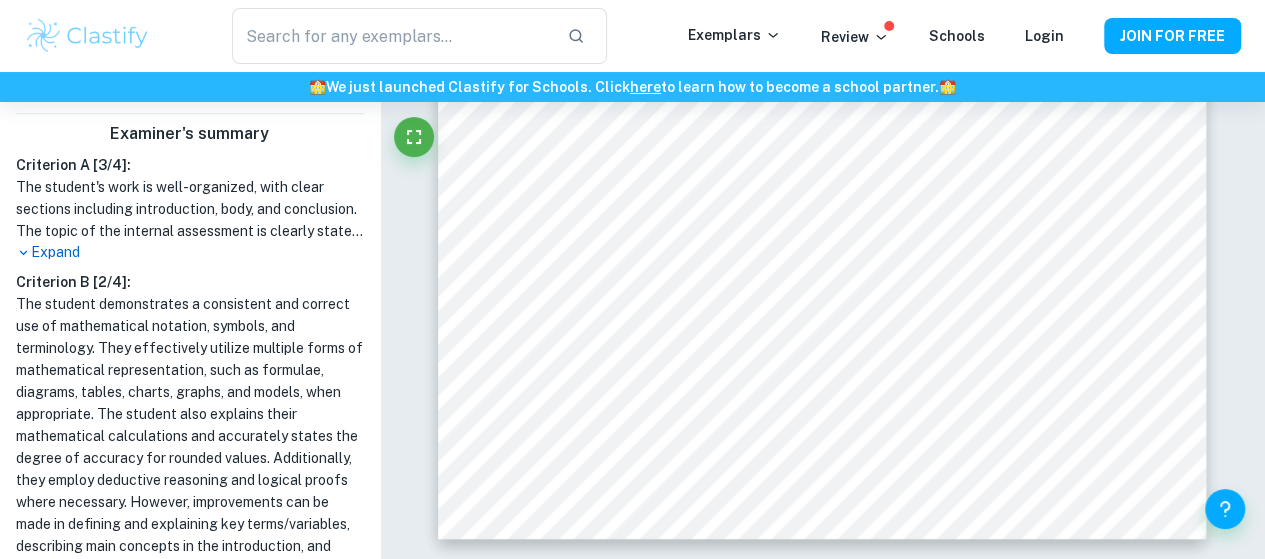 click on "Expand" at bounding box center (190, 252) 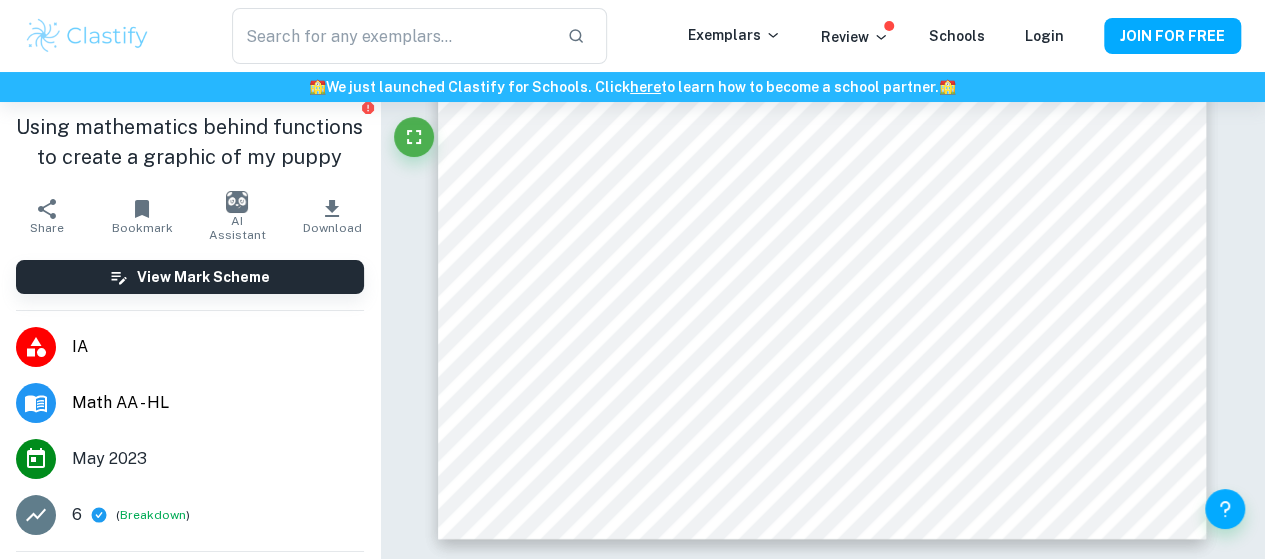 scroll, scrollTop: 0, scrollLeft: 0, axis: both 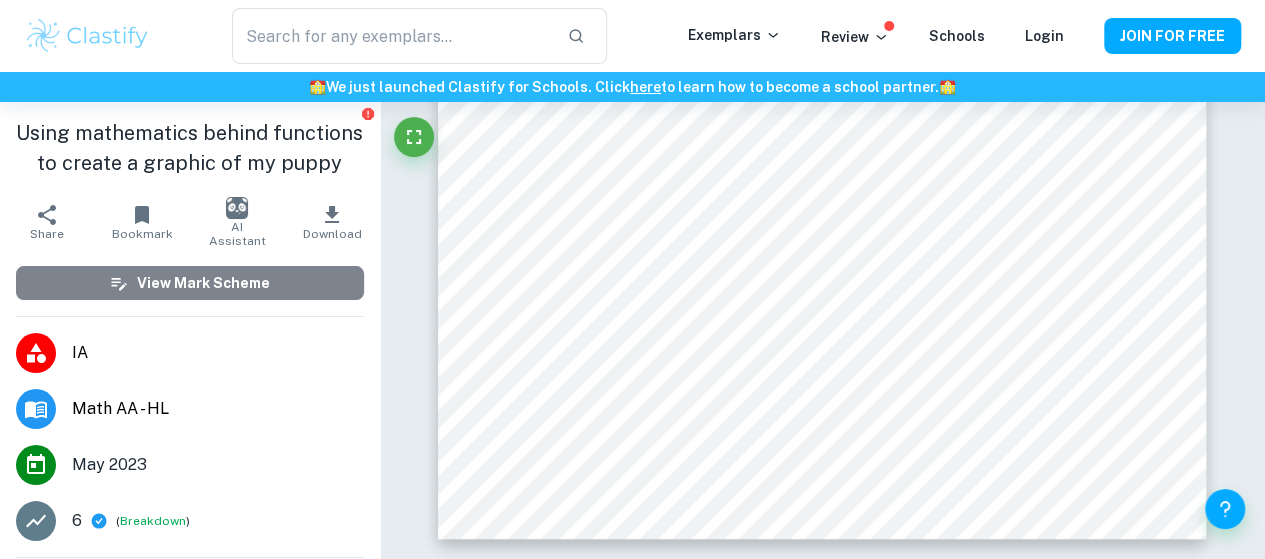 click on "View Mark Scheme" at bounding box center (190, 283) 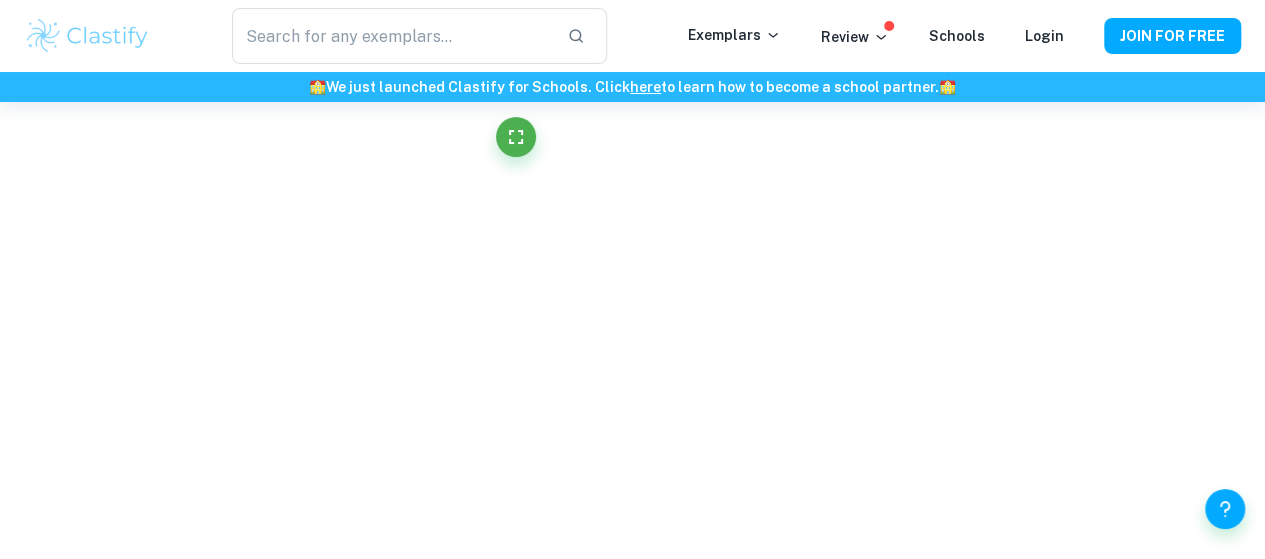 scroll, scrollTop: 6000, scrollLeft: 0, axis: vertical 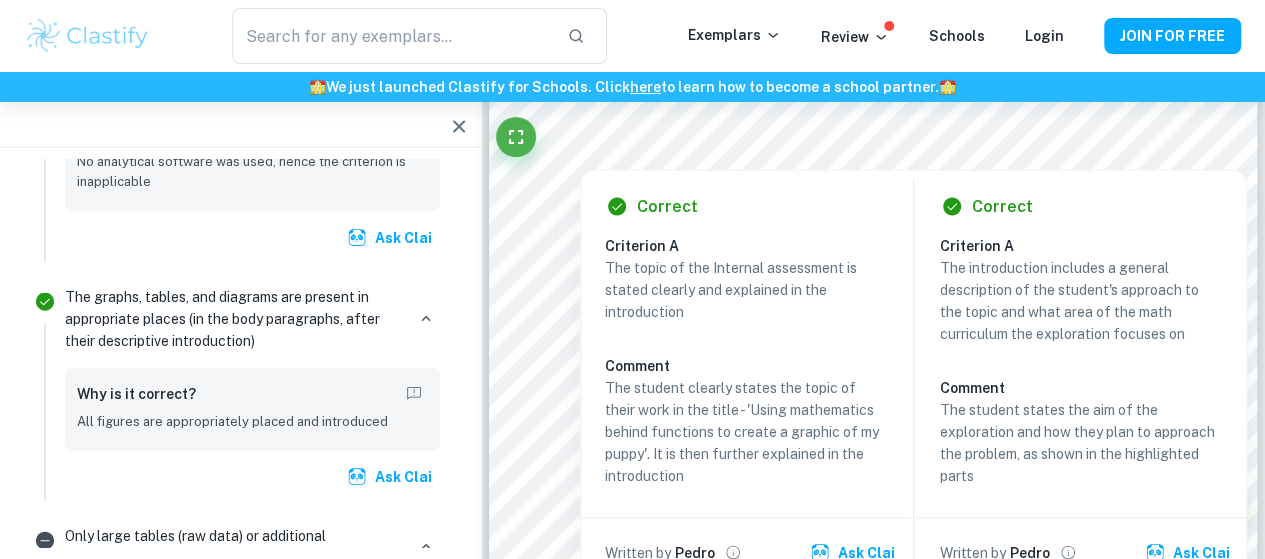click on "Correct Criterion A The topic of the Internal assessment is stated clearly and explained in the introduction Comment The student clearly states the topic of their work in the title - 'Using mathematics behind functions to create a graphic of my puppy'. It is then further explained in the introduction Written by Pedro Ask Clai" at bounding box center [746, 378] 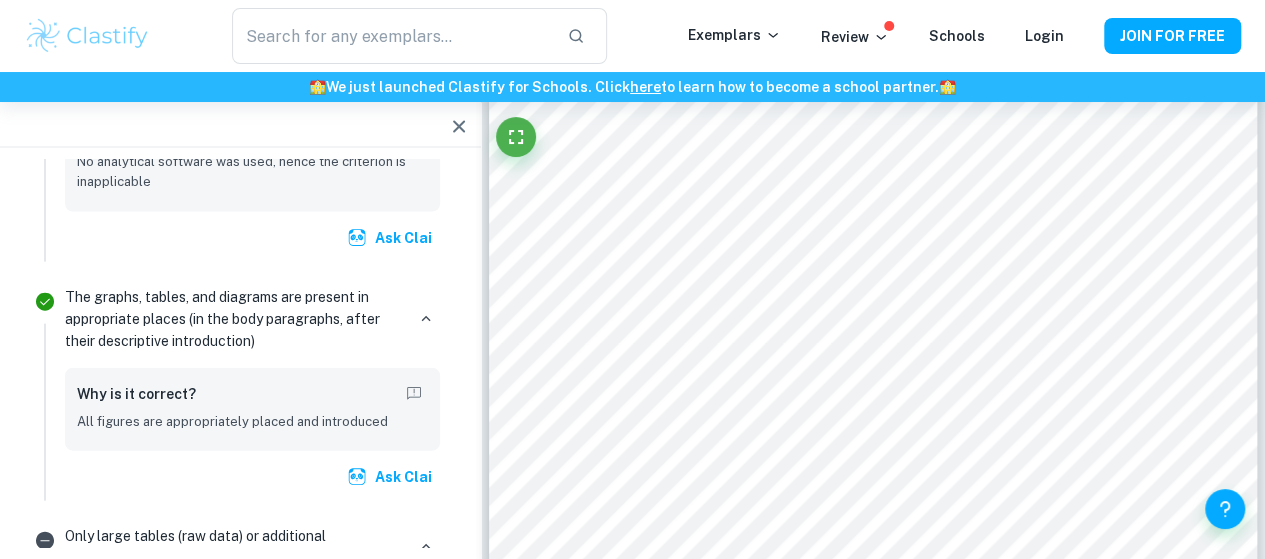 scroll, scrollTop: 454, scrollLeft: 0, axis: vertical 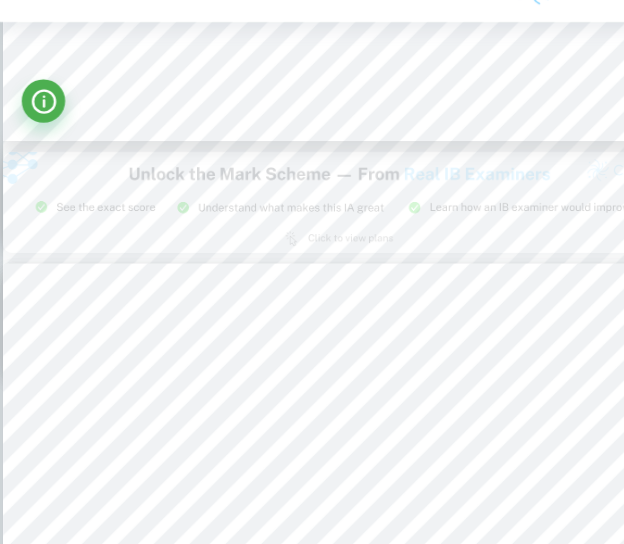 type on "3" 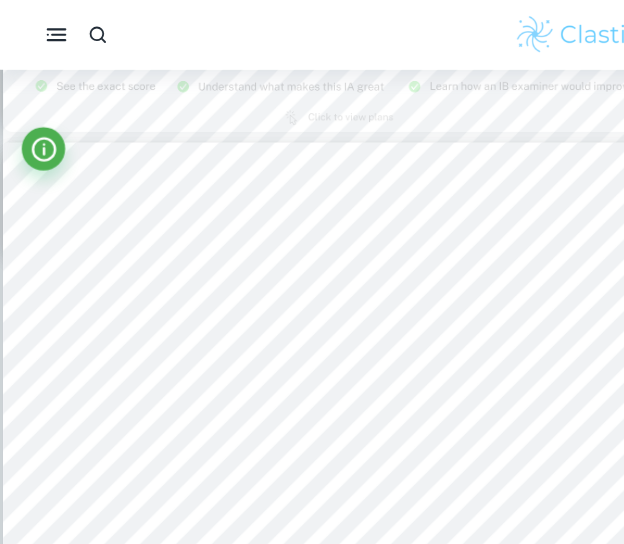 scroll, scrollTop: 1928, scrollLeft: 0, axis: vertical 